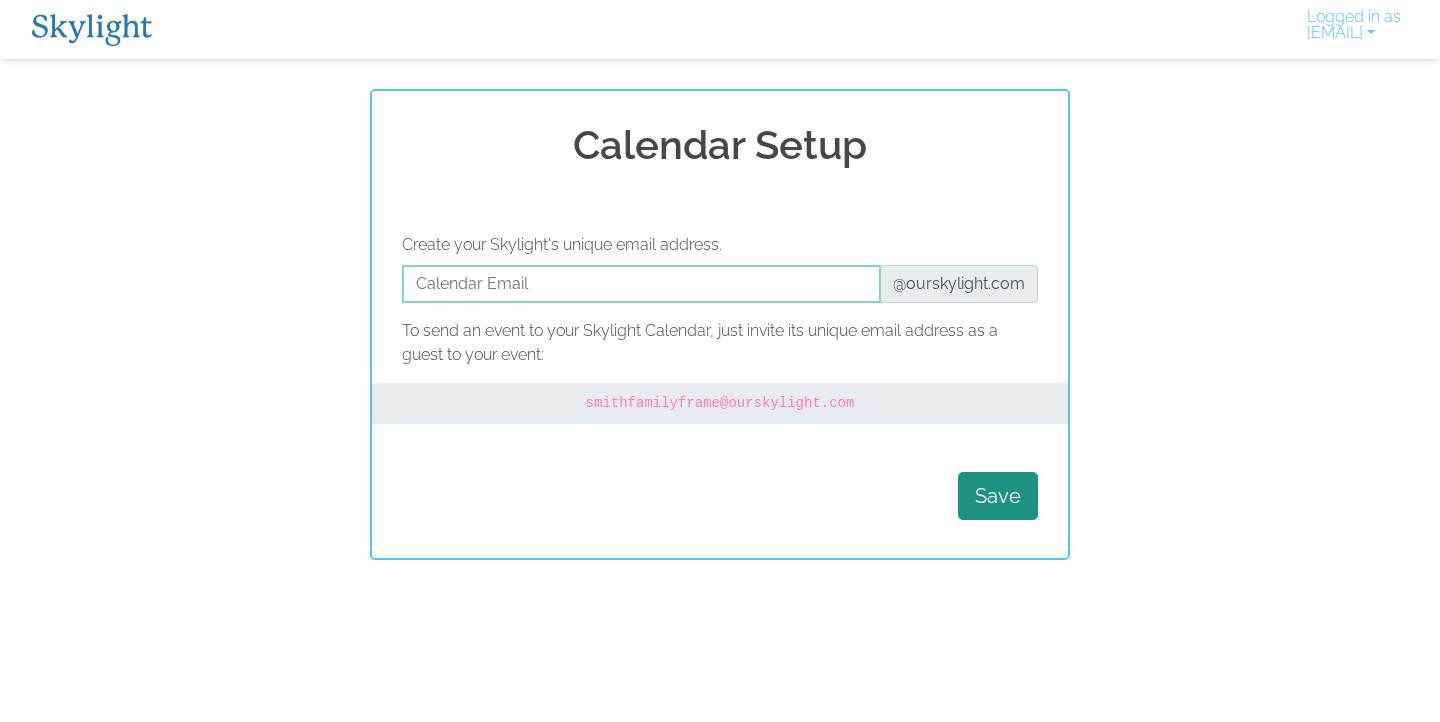 scroll, scrollTop: 0, scrollLeft: 0, axis: both 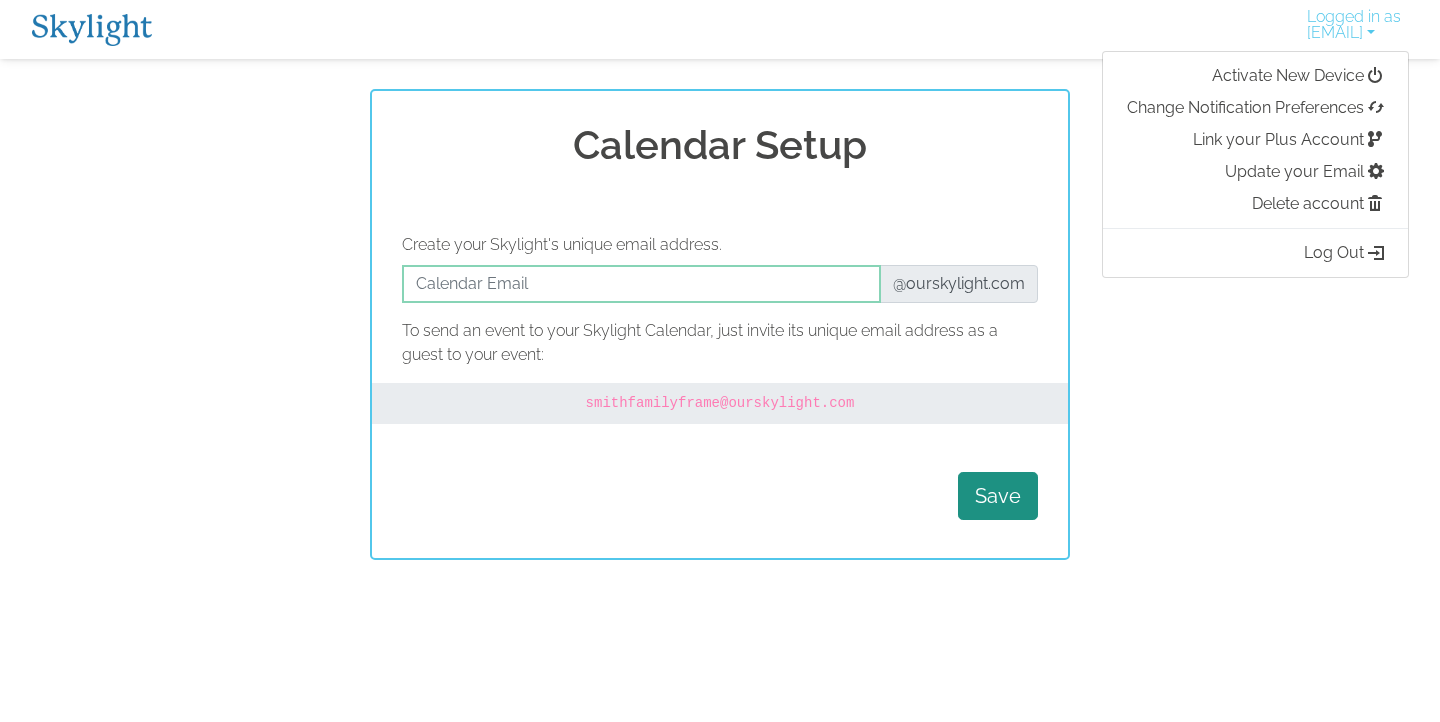 click at bounding box center [92, 30] 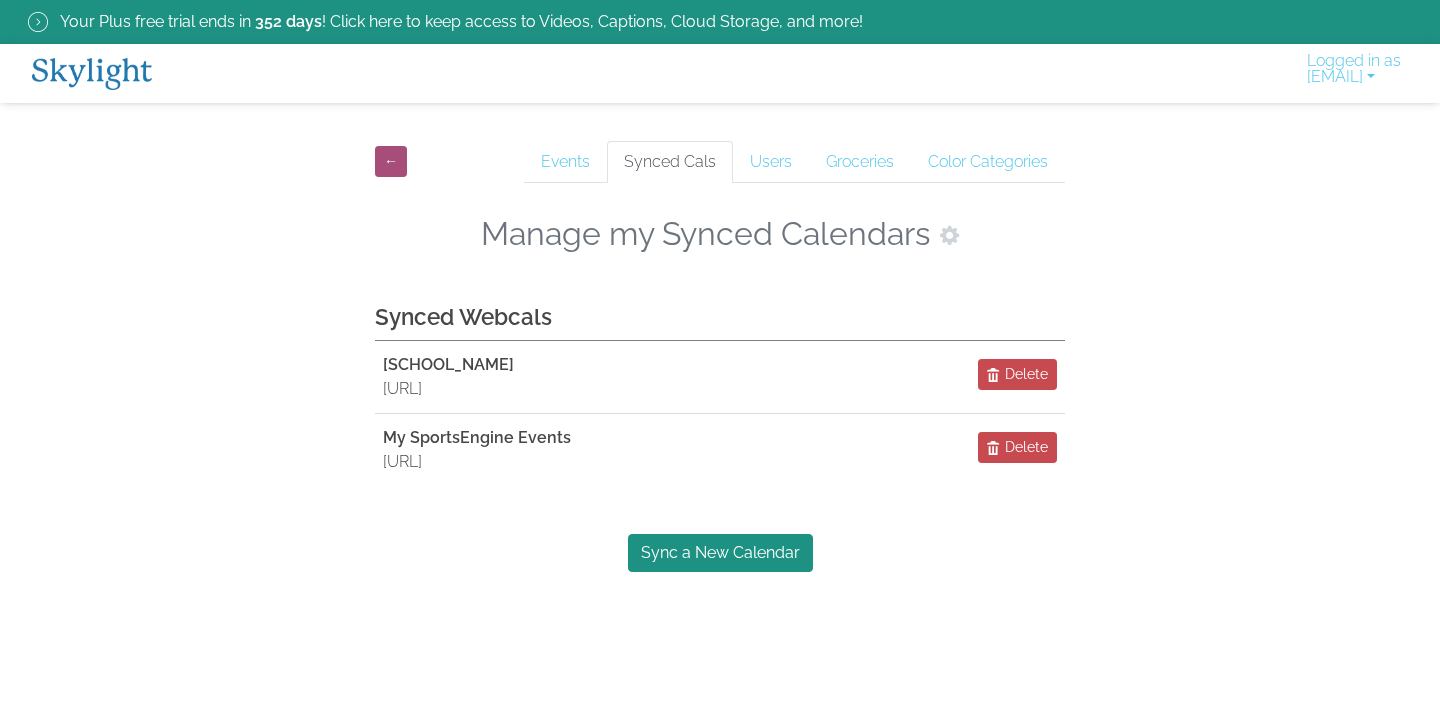 scroll, scrollTop: 0, scrollLeft: 0, axis: both 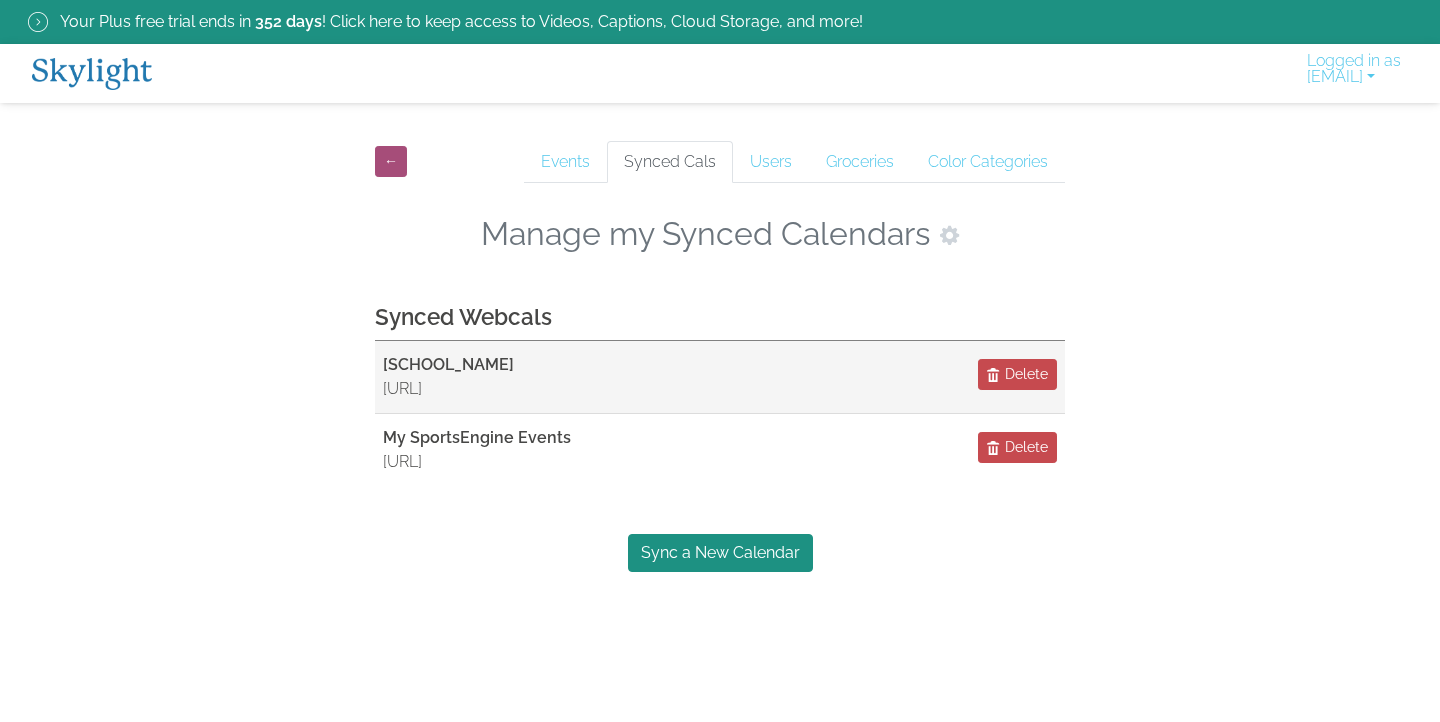 click on "Thurston Middle School https://www.springfield.k12.or.us/calendar/calendar_368.ics  Delete" at bounding box center (720, 377) 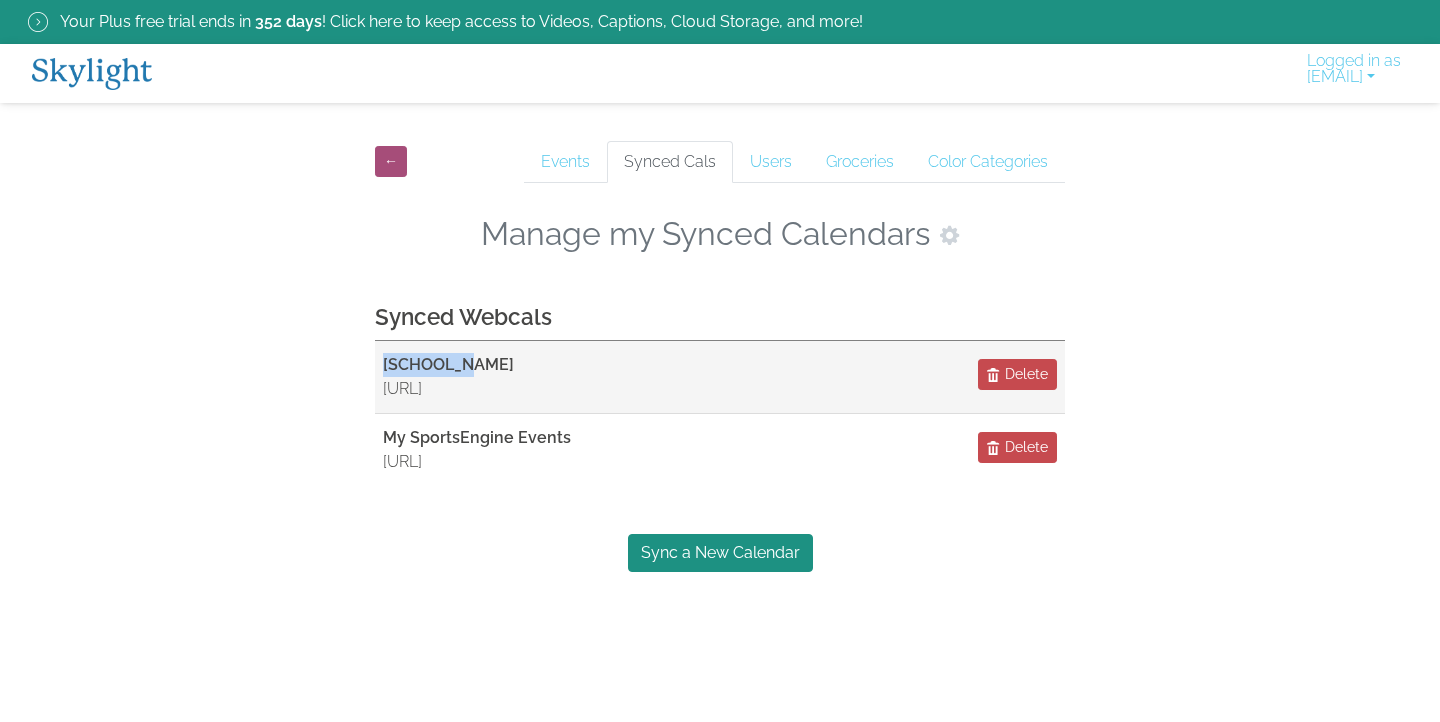 click on "Thurston Middle School" at bounding box center [448, 364] 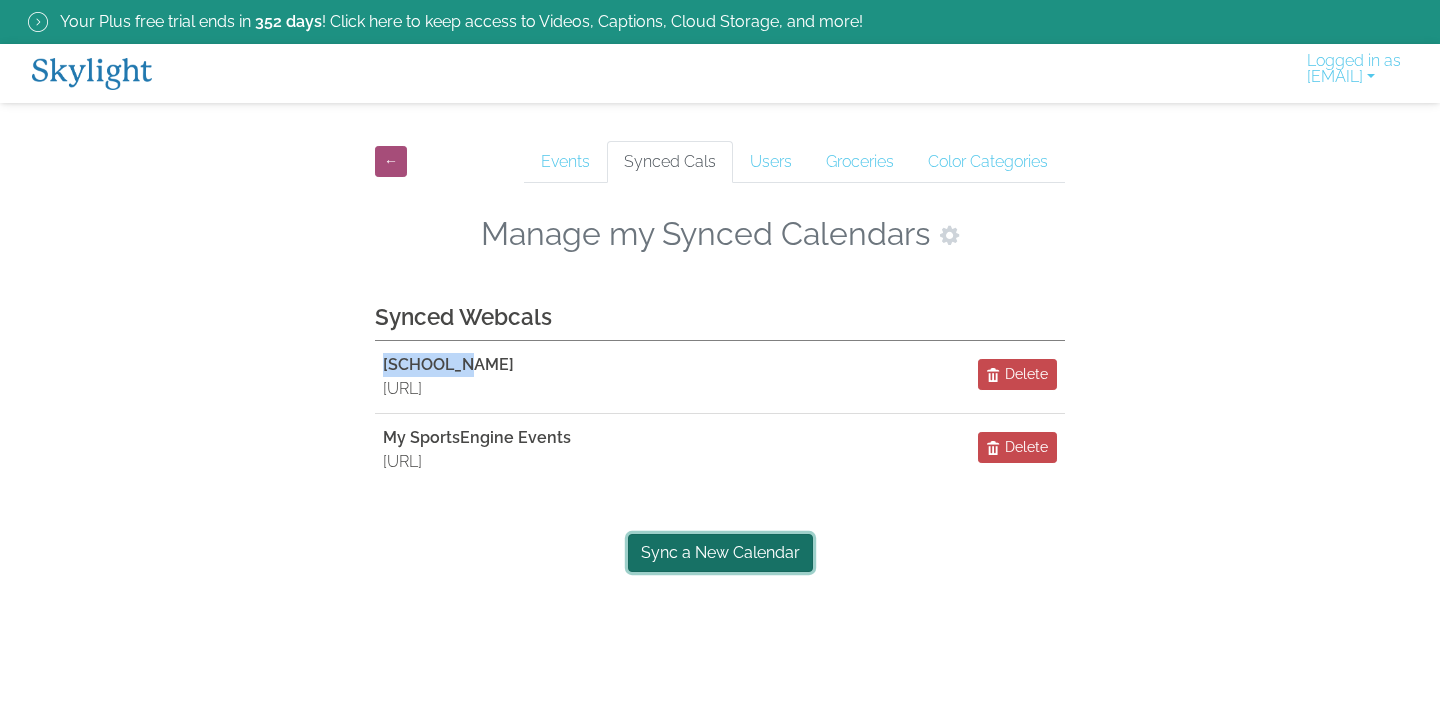 click on "Sync a New Calendar" at bounding box center (720, 553) 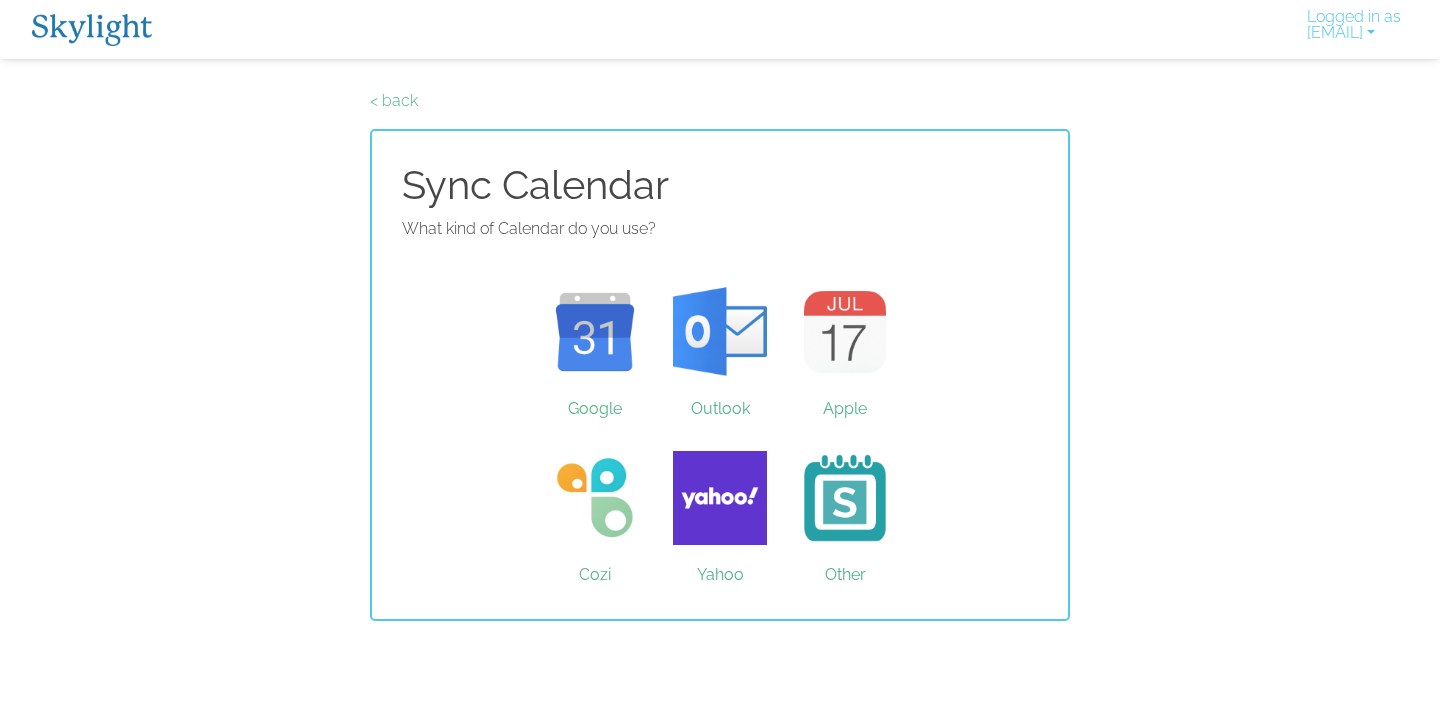 scroll, scrollTop: 0, scrollLeft: 0, axis: both 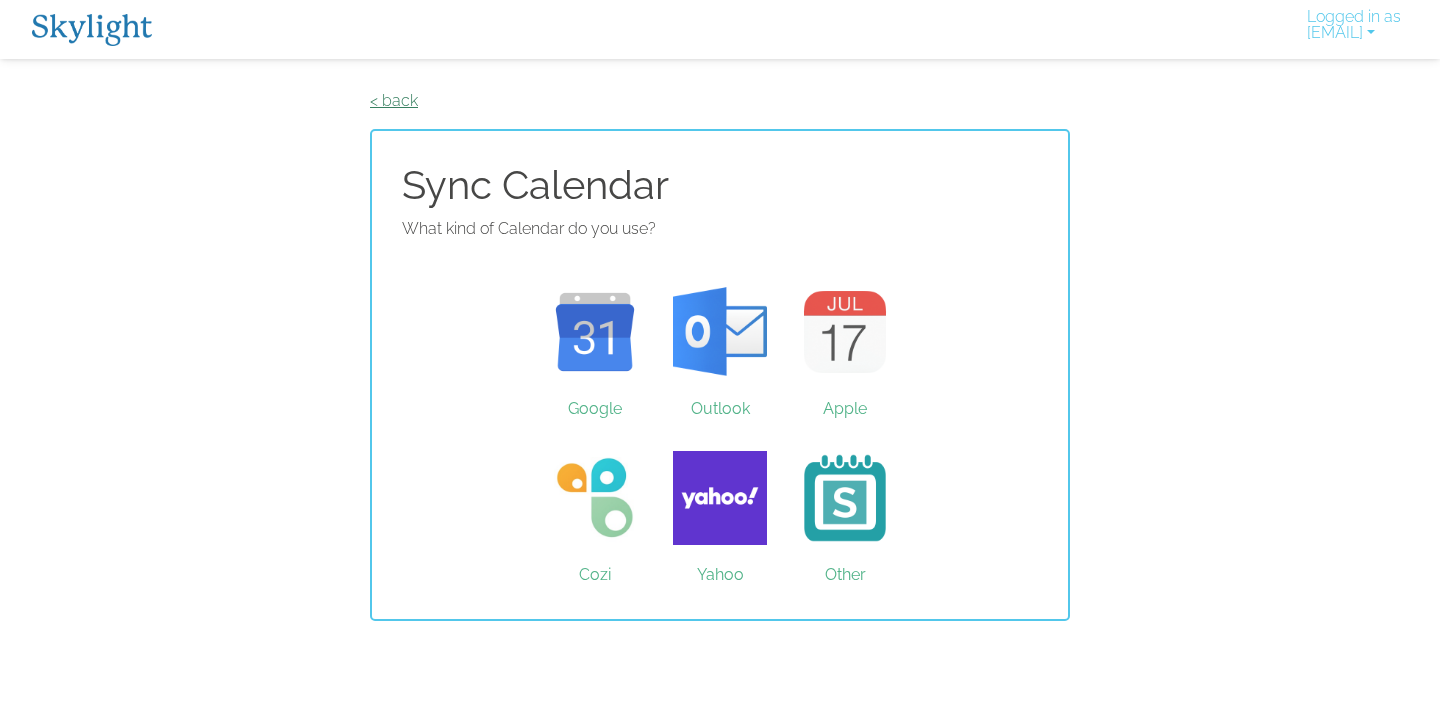 click on "< back" at bounding box center [394, 100] 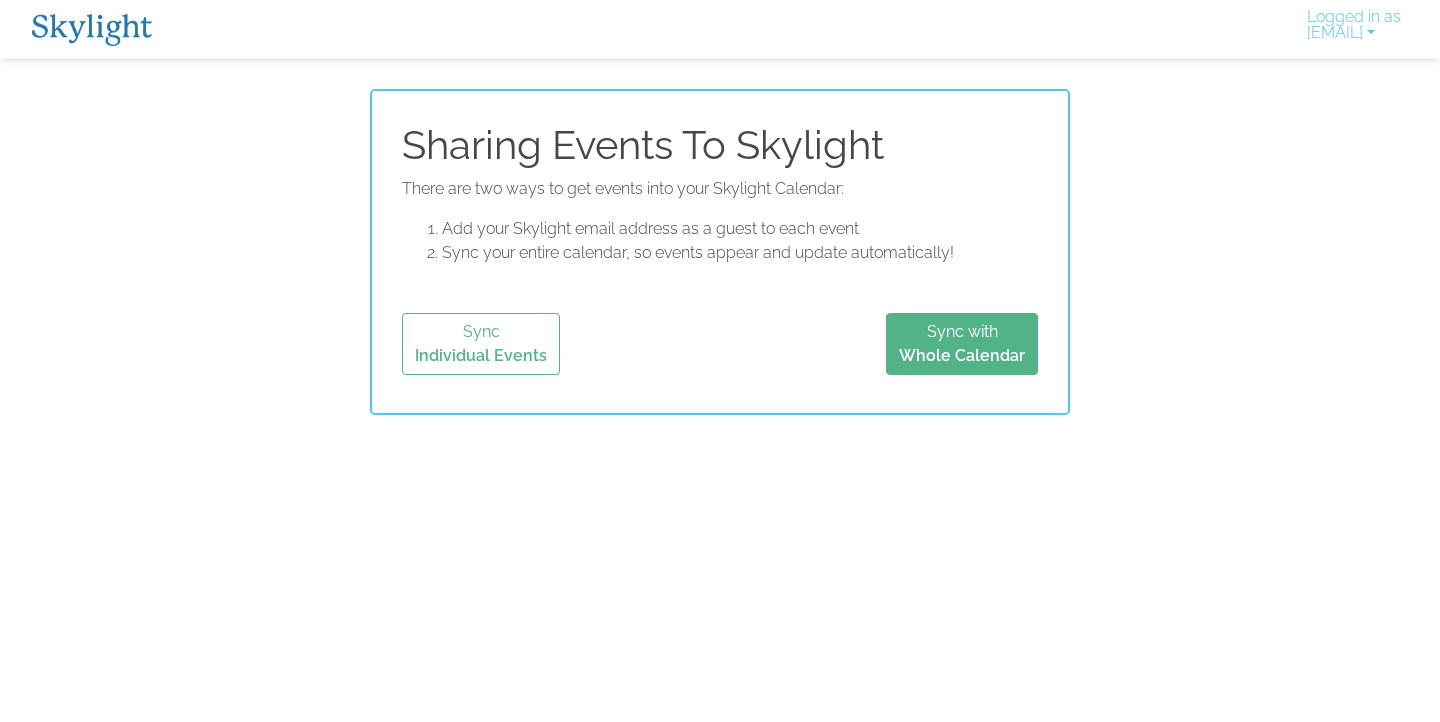 click on "Logged in as caylinsisler@gmail.com Activate New Device     Change Notification Preferences     Link your Plus Account     Update your Email     Delete account     Log Out" at bounding box center (720, 29) 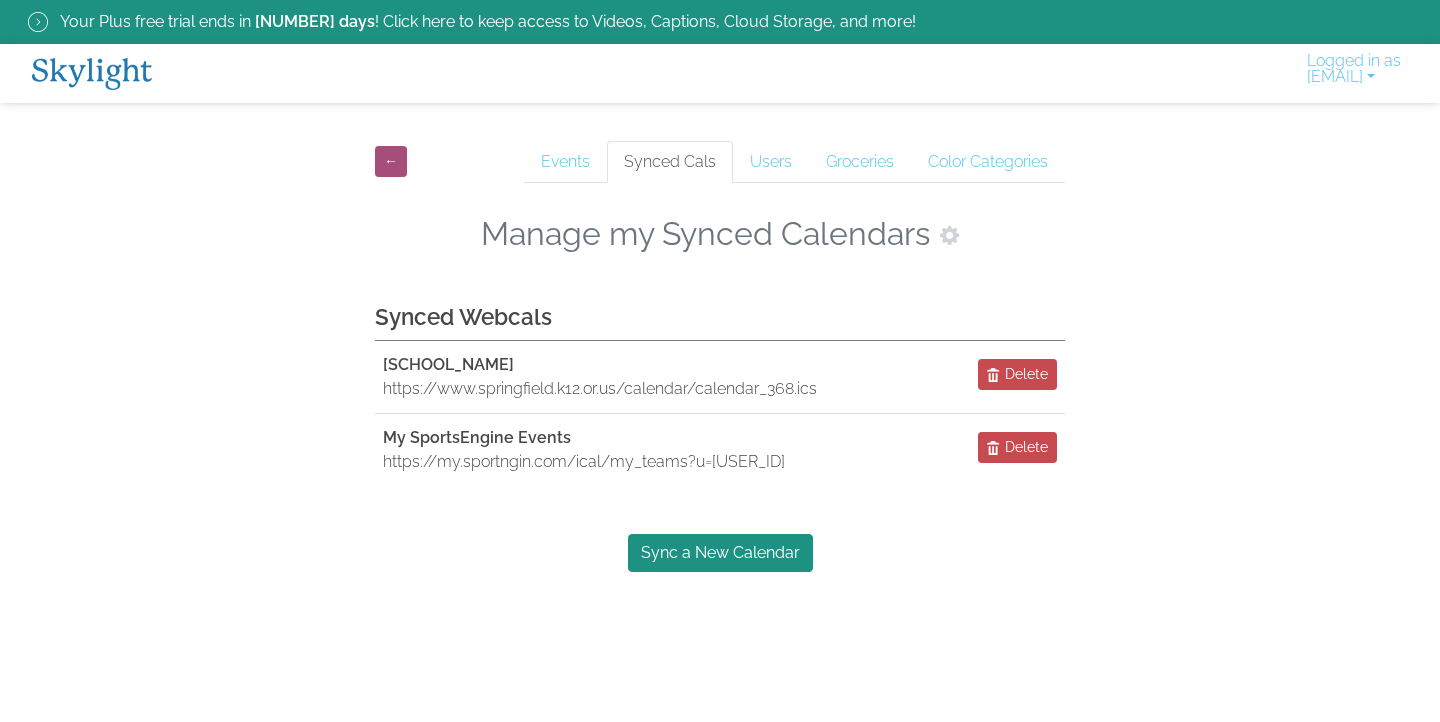 scroll, scrollTop: 0, scrollLeft: 0, axis: both 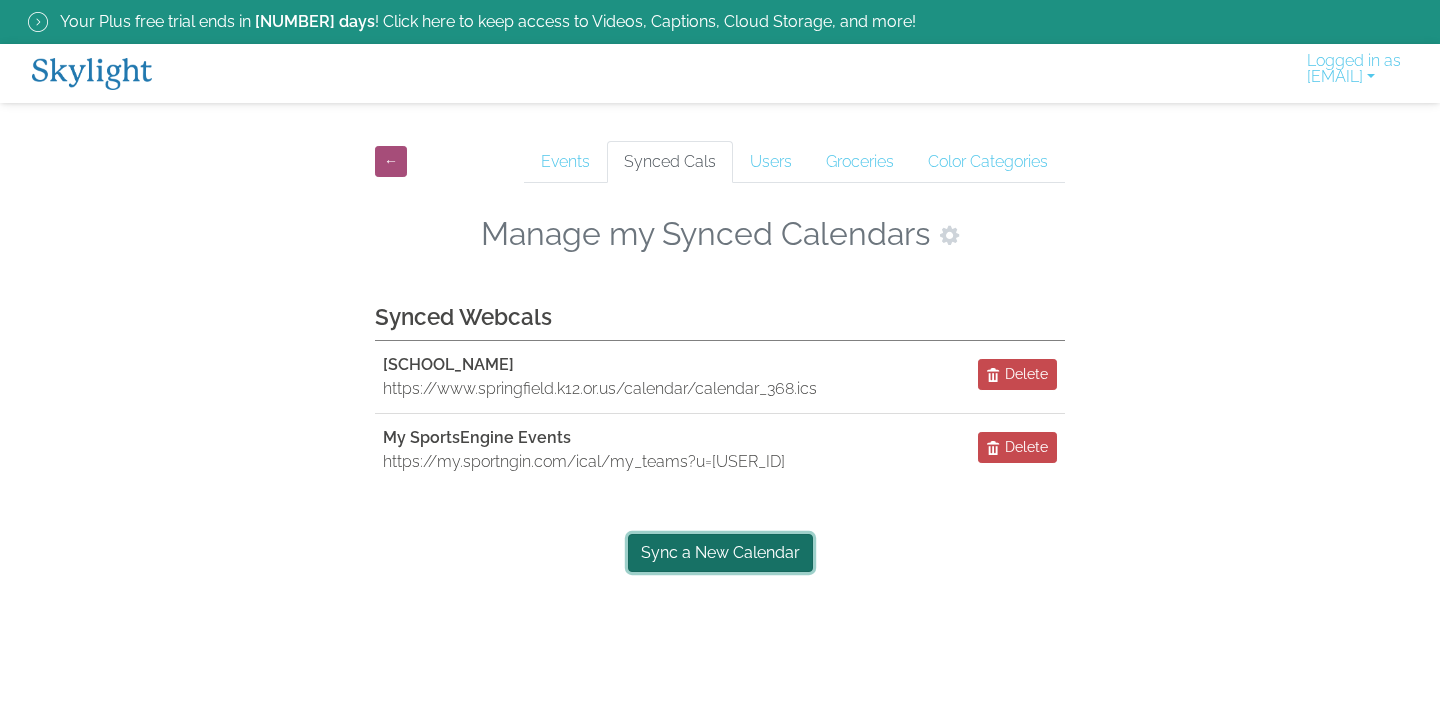 click on "Sync a New Calendar" at bounding box center (720, 553) 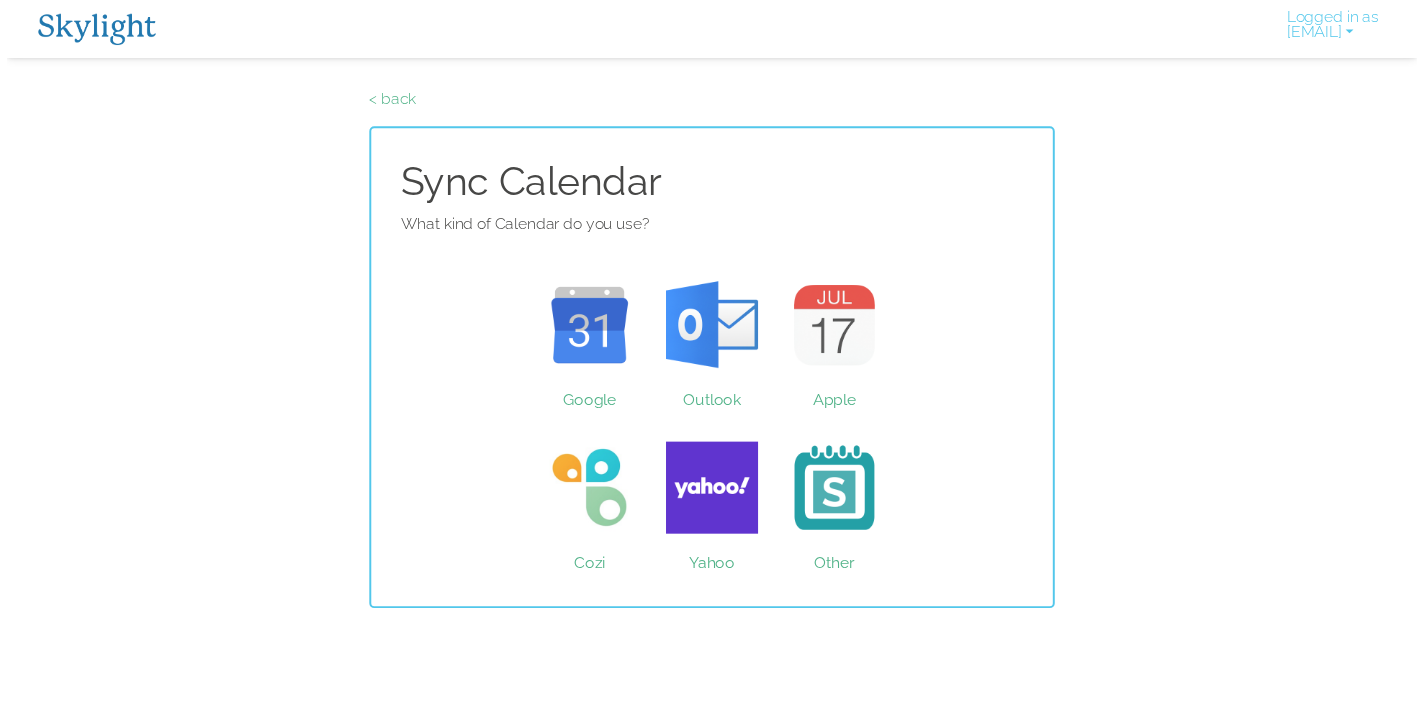 scroll, scrollTop: 0, scrollLeft: 0, axis: both 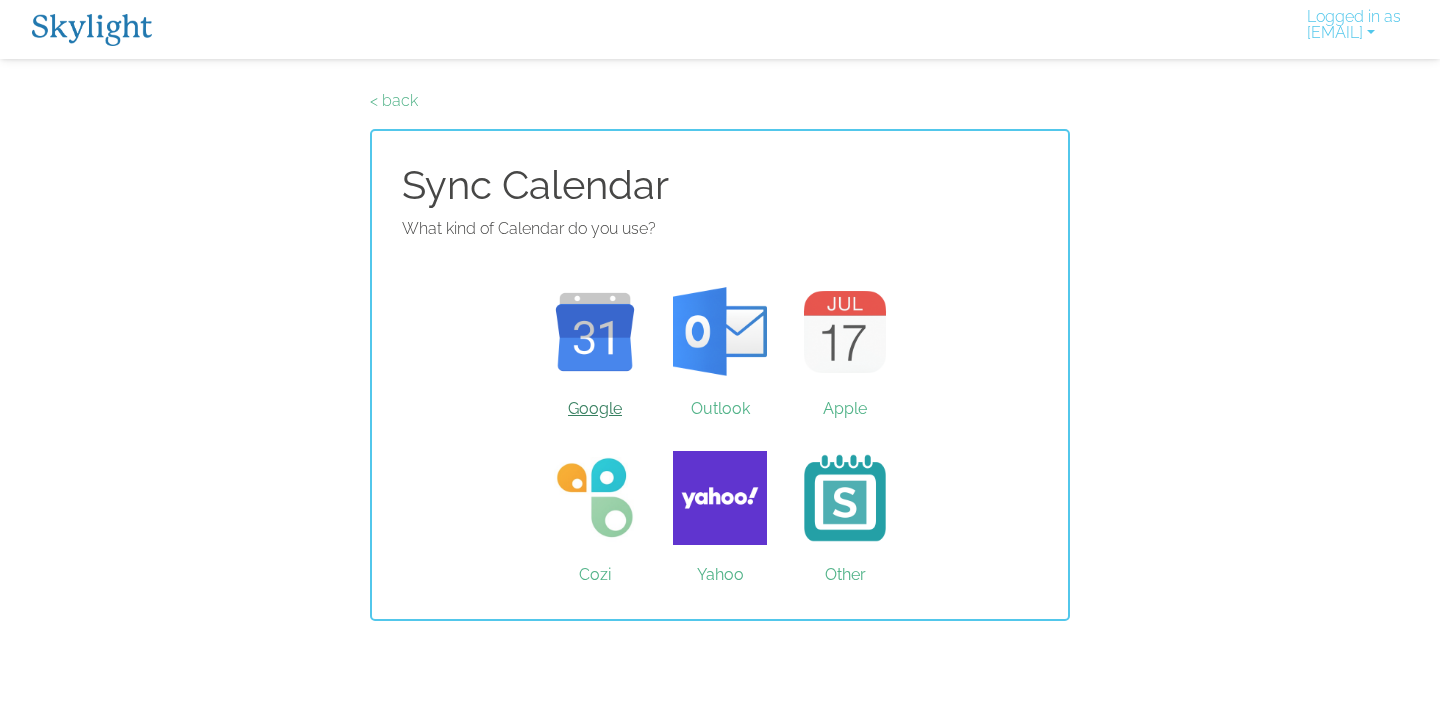 click on "Google" at bounding box center (595, 332) 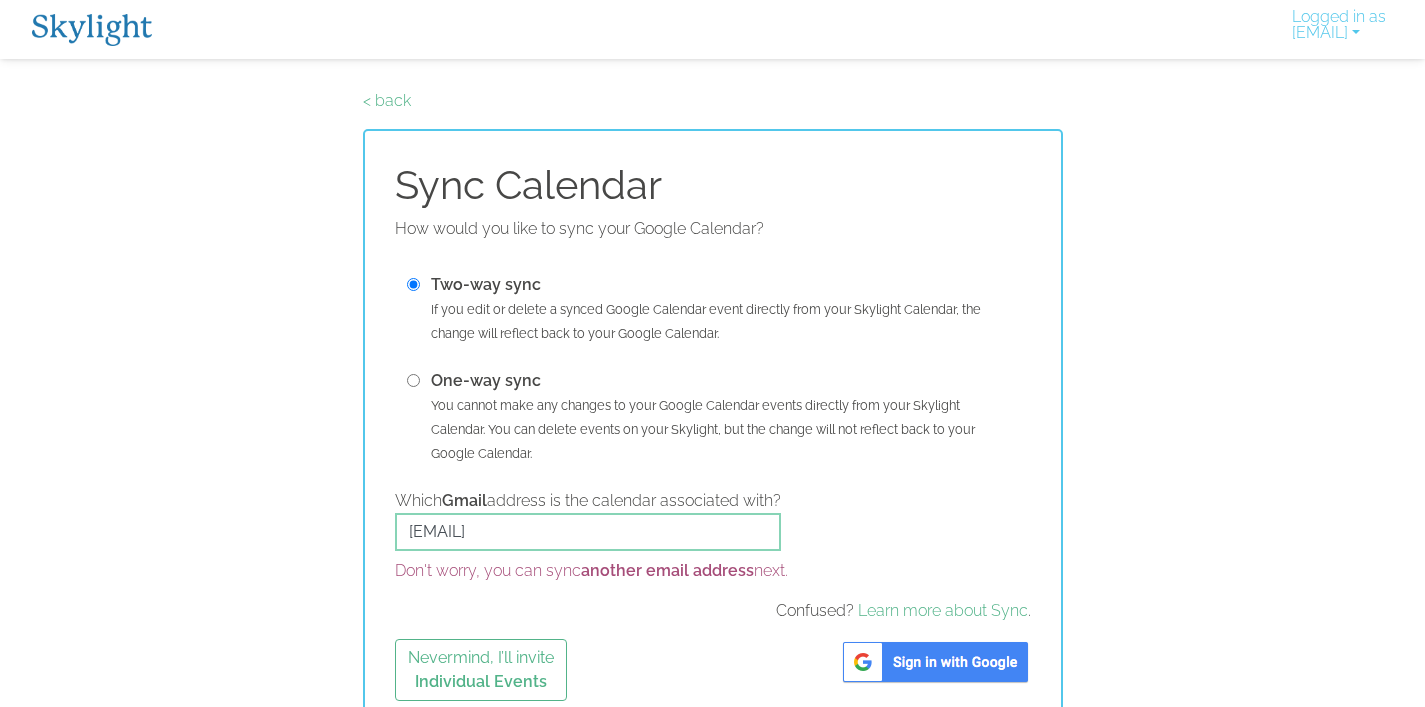 scroll, scrollTop: 26, scrollLeft: 0, axis: vertical 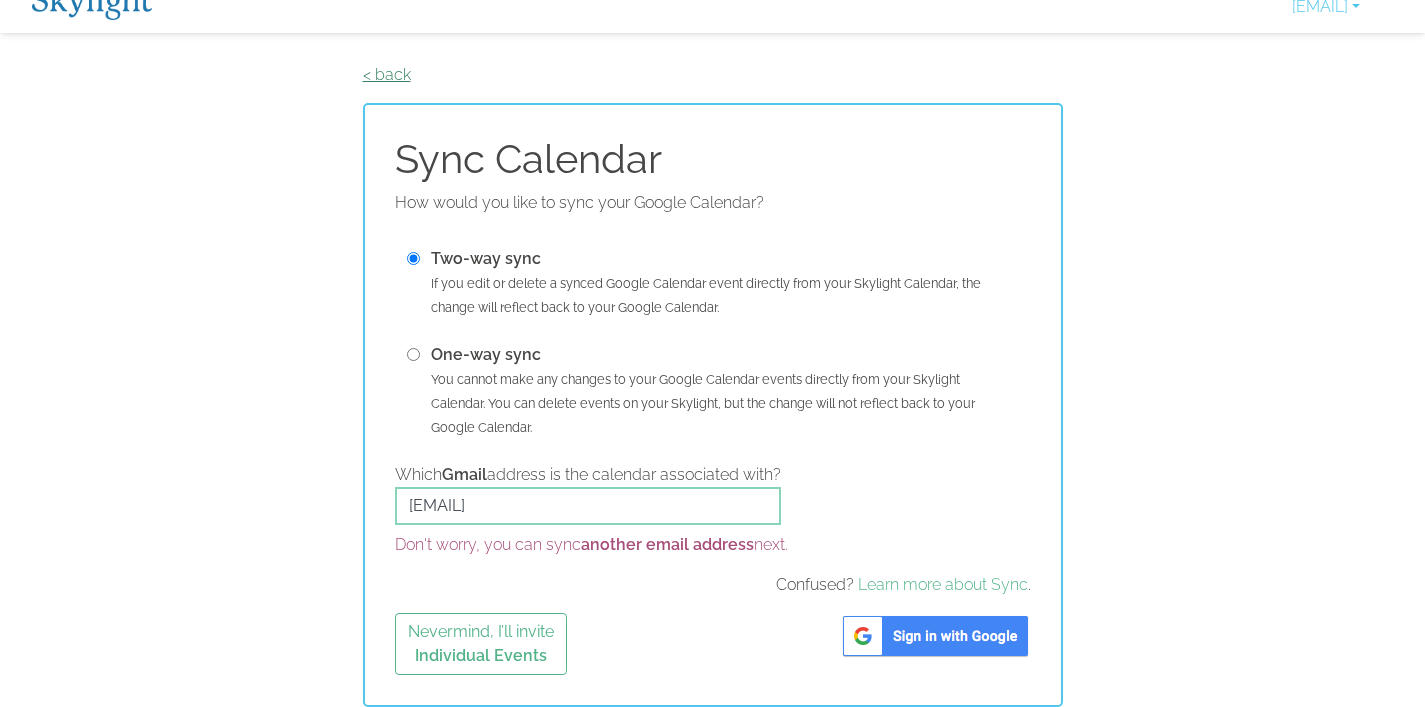 click on "< back" at bounding box center (387, 74) 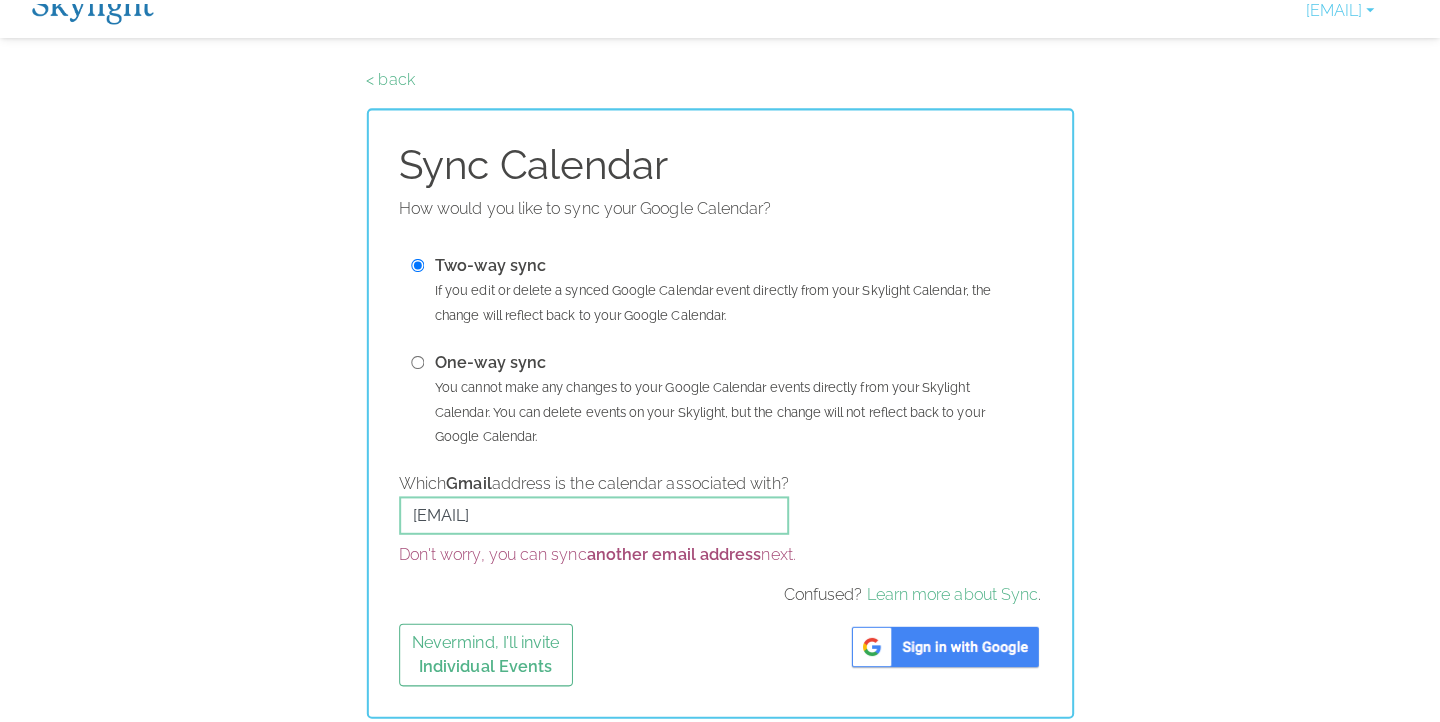 scroll, scrollTop: 0, scrollLeft: 0, axis: both 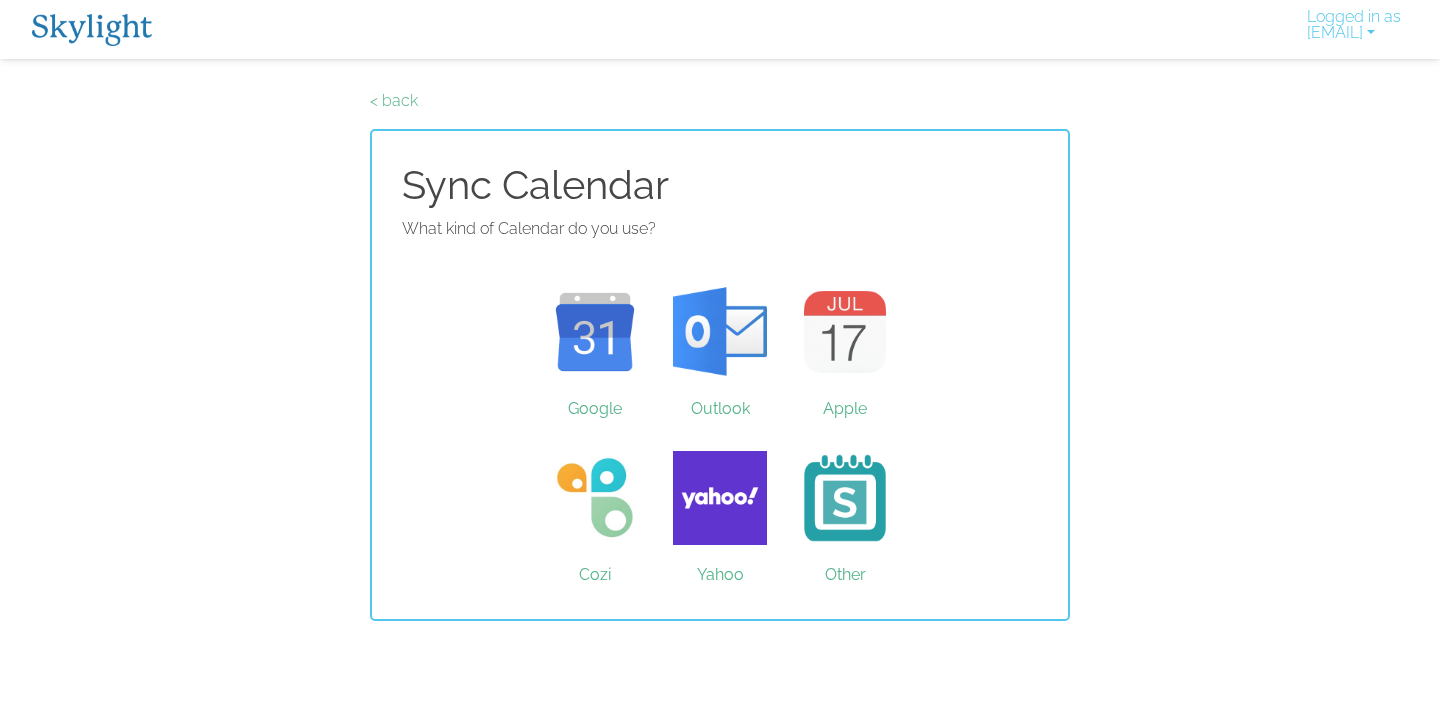click on "Other" at bounding box center [845, 498] 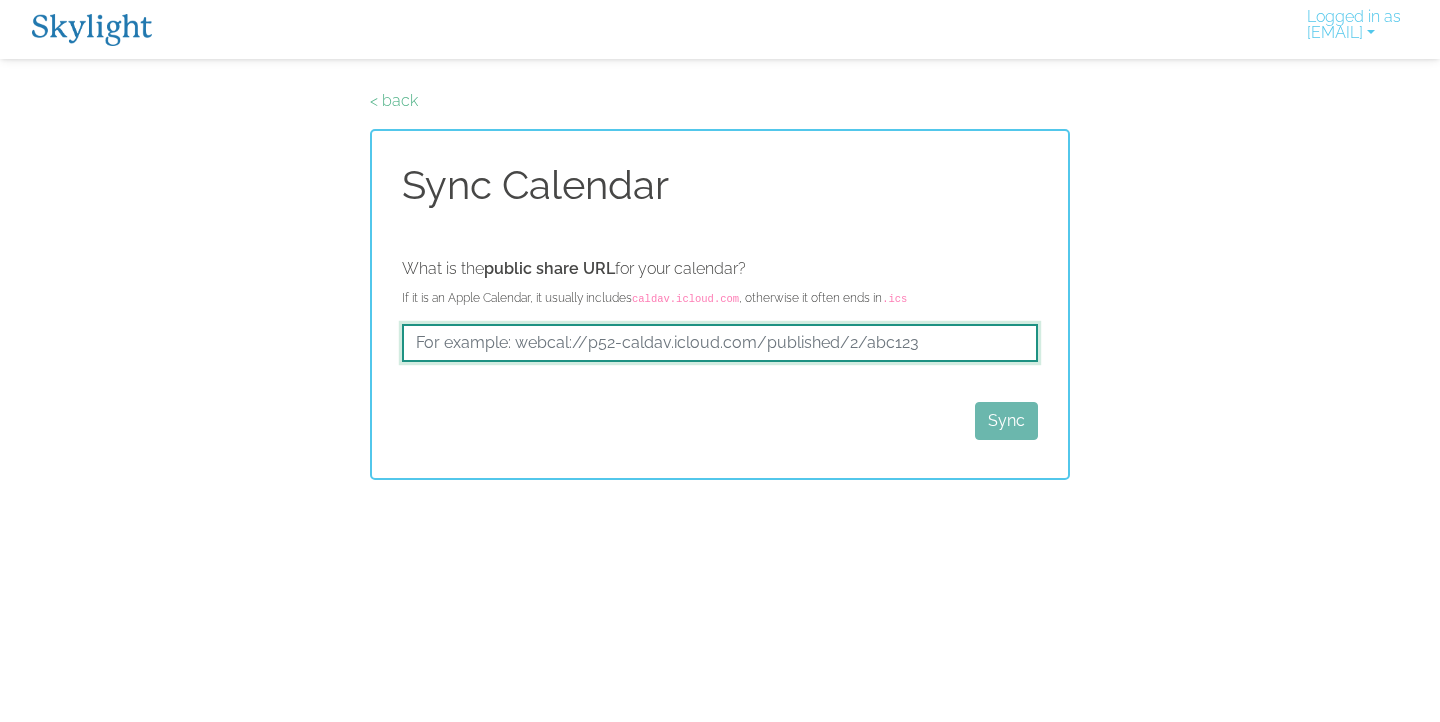 click at bounding box center (720, 343) 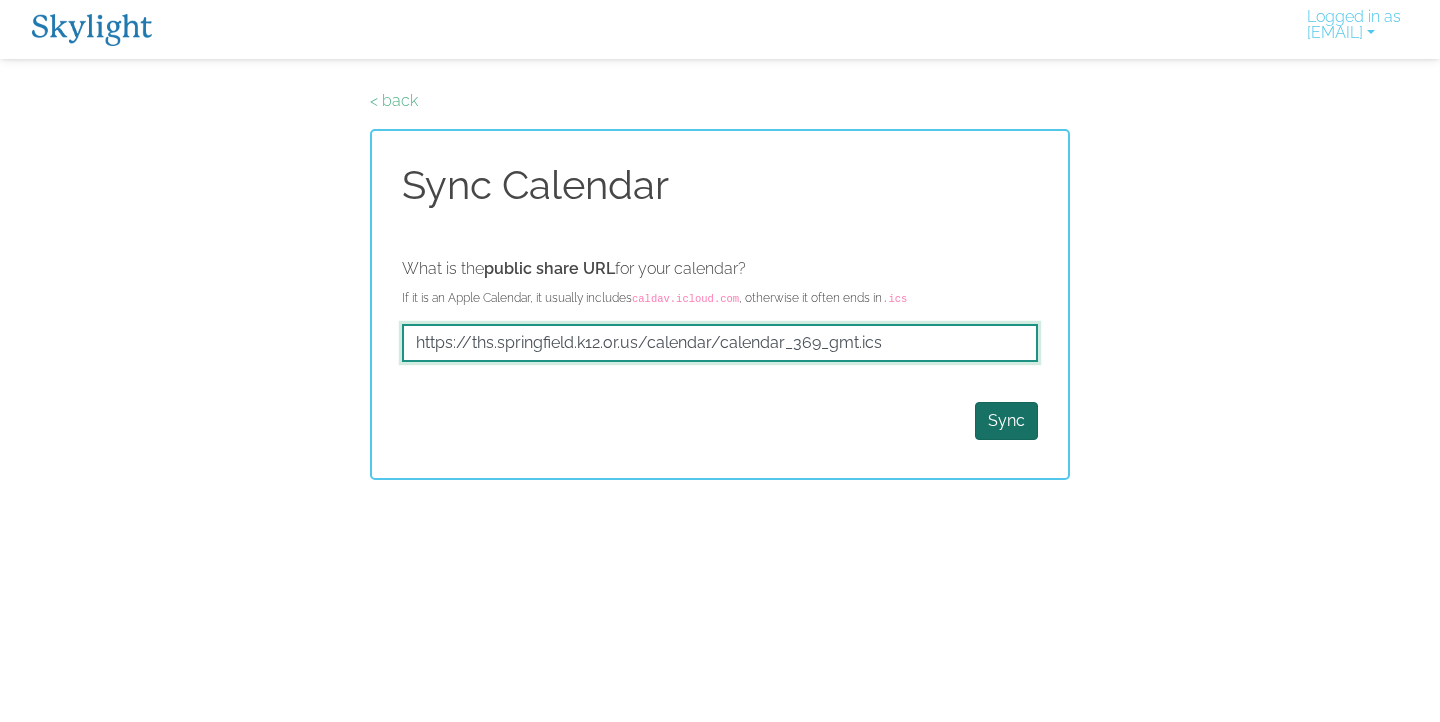 type on "https://ths.springfield.k12.or.us/calendar/calendar_369_gmt.ics" 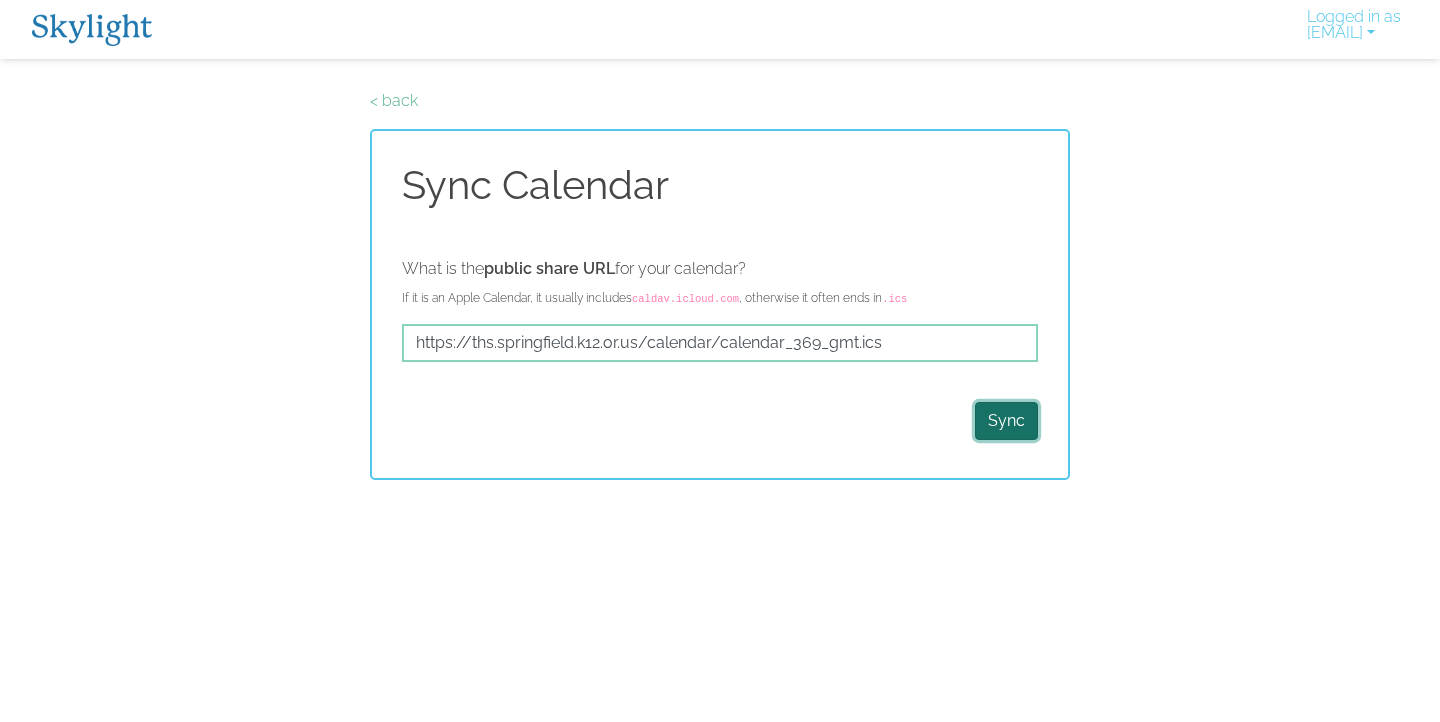 click on "Sync" at bounding box center [1006, 421] 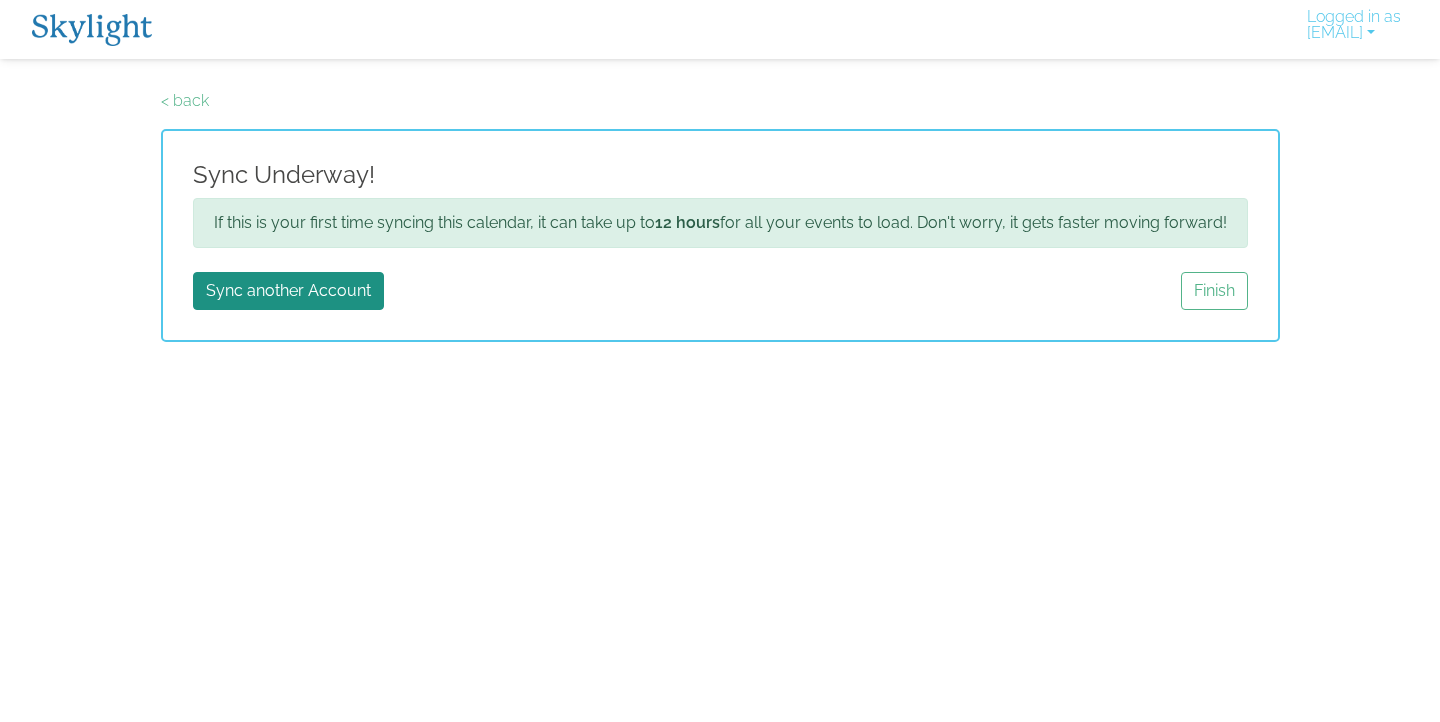 scroll, scrollTop: 0, scrollLeft: 0, axis: both 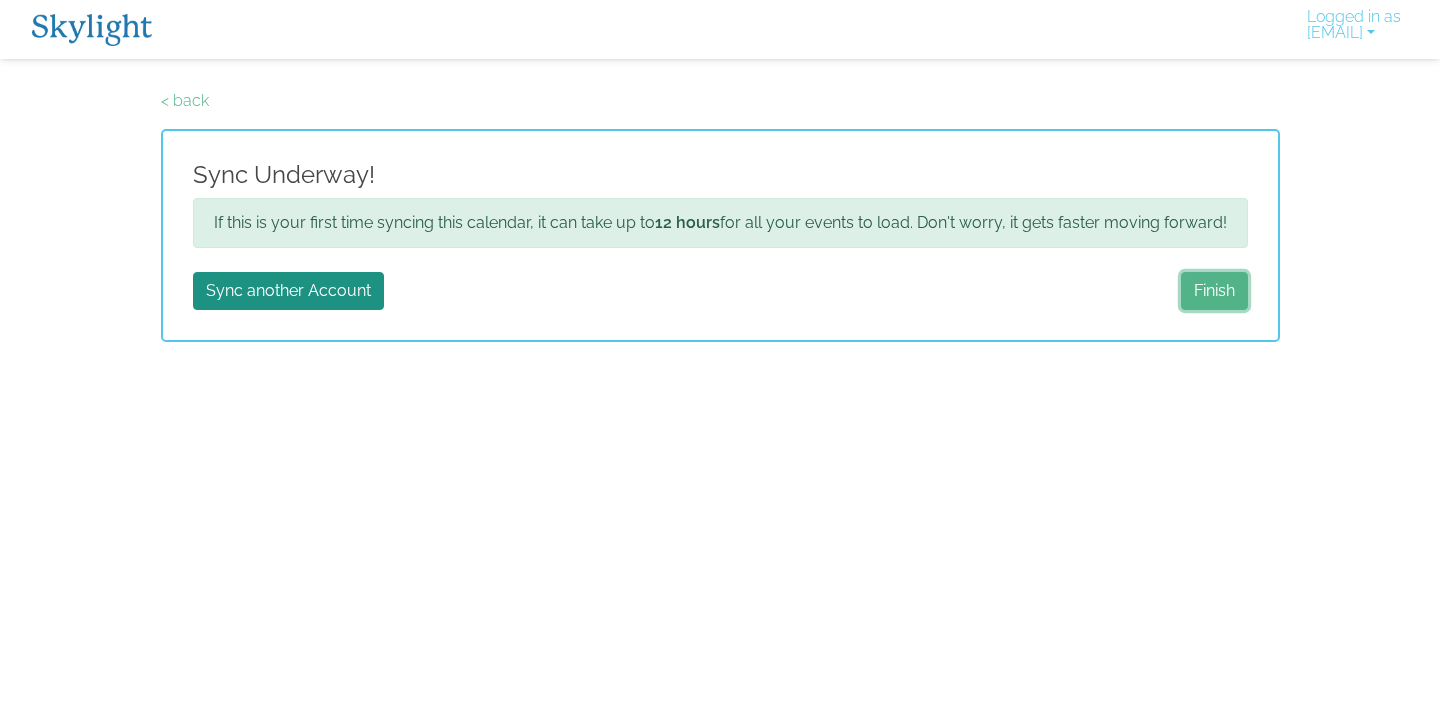 click on "Finish" at bounding box center (1214, 291) 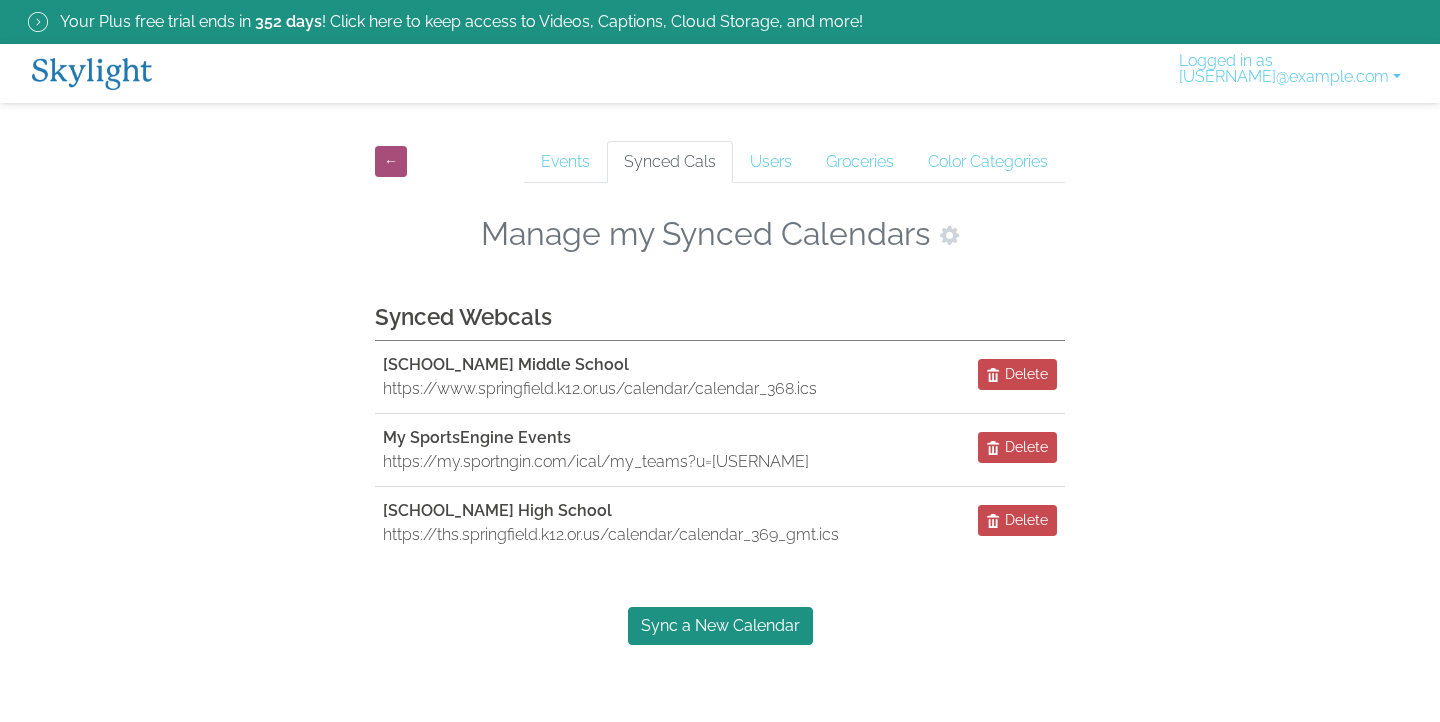 scroll, scrollTop: 0, scrollLeft: 0, axis: both 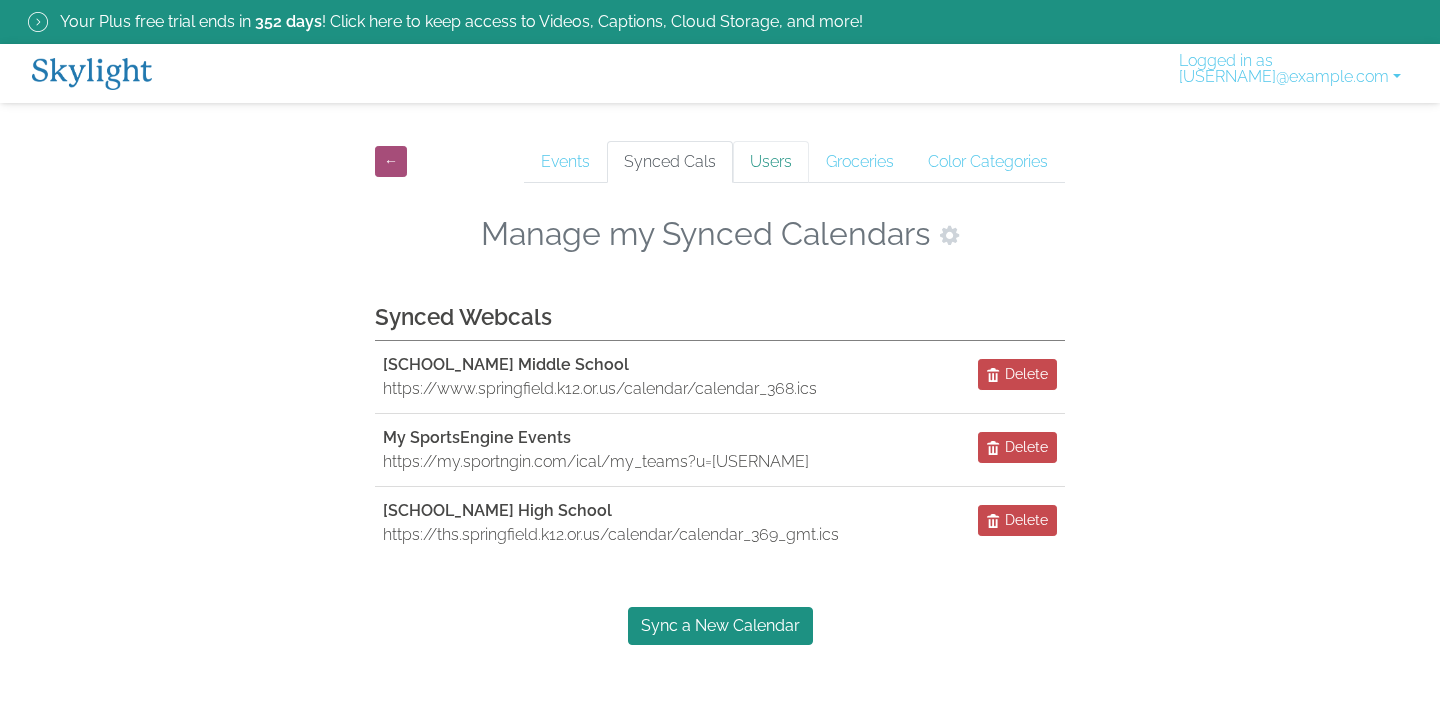 click on "Users" at bounding box center [771, 162] 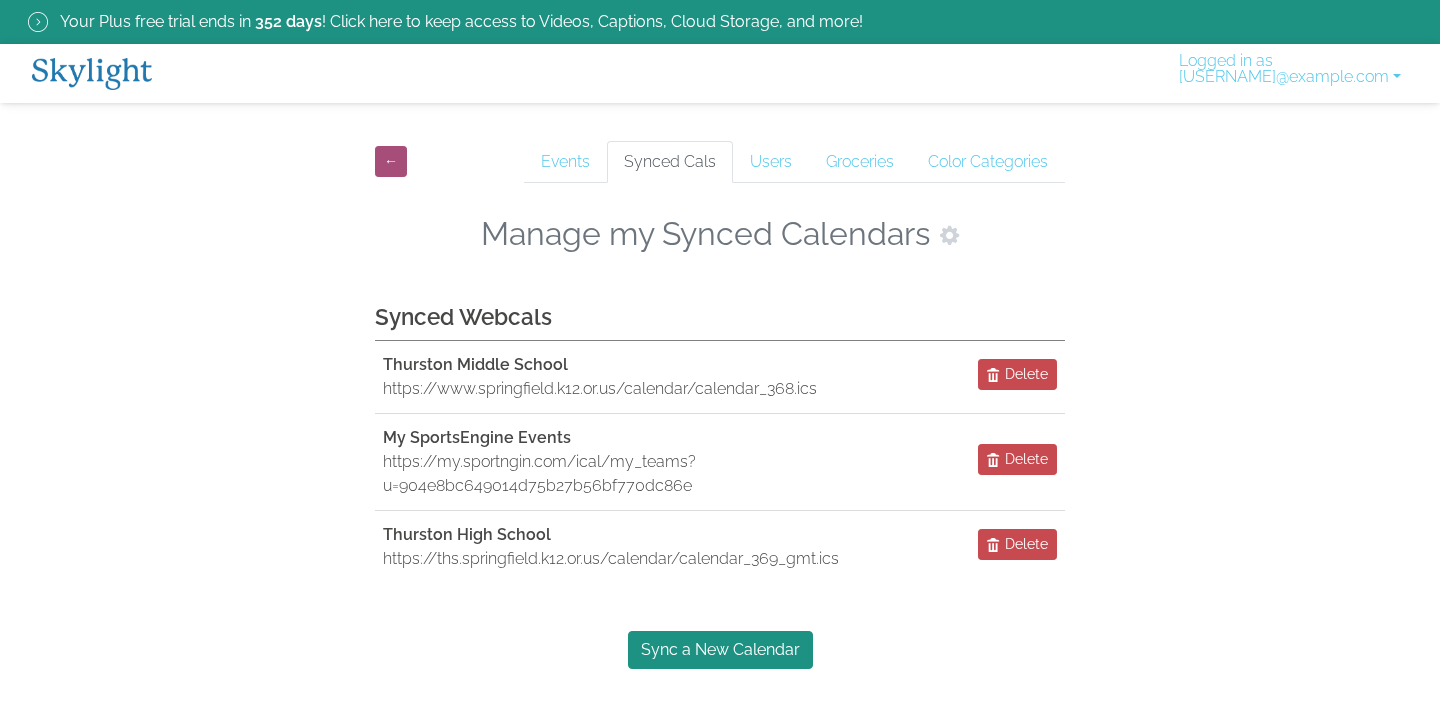 scroll, scrollTop: 0, scrollLeft: 0, axis: both 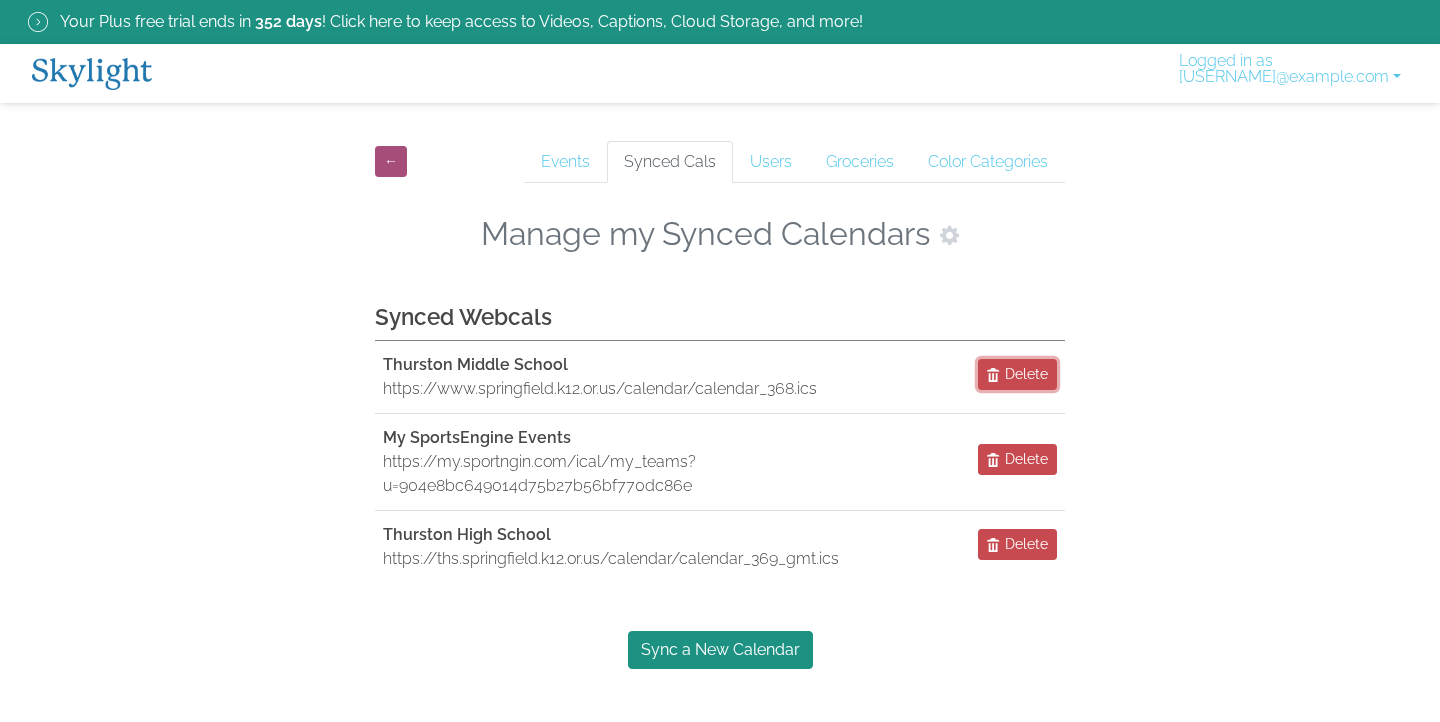 click on "Delete" at bounding box center [1026, 374] 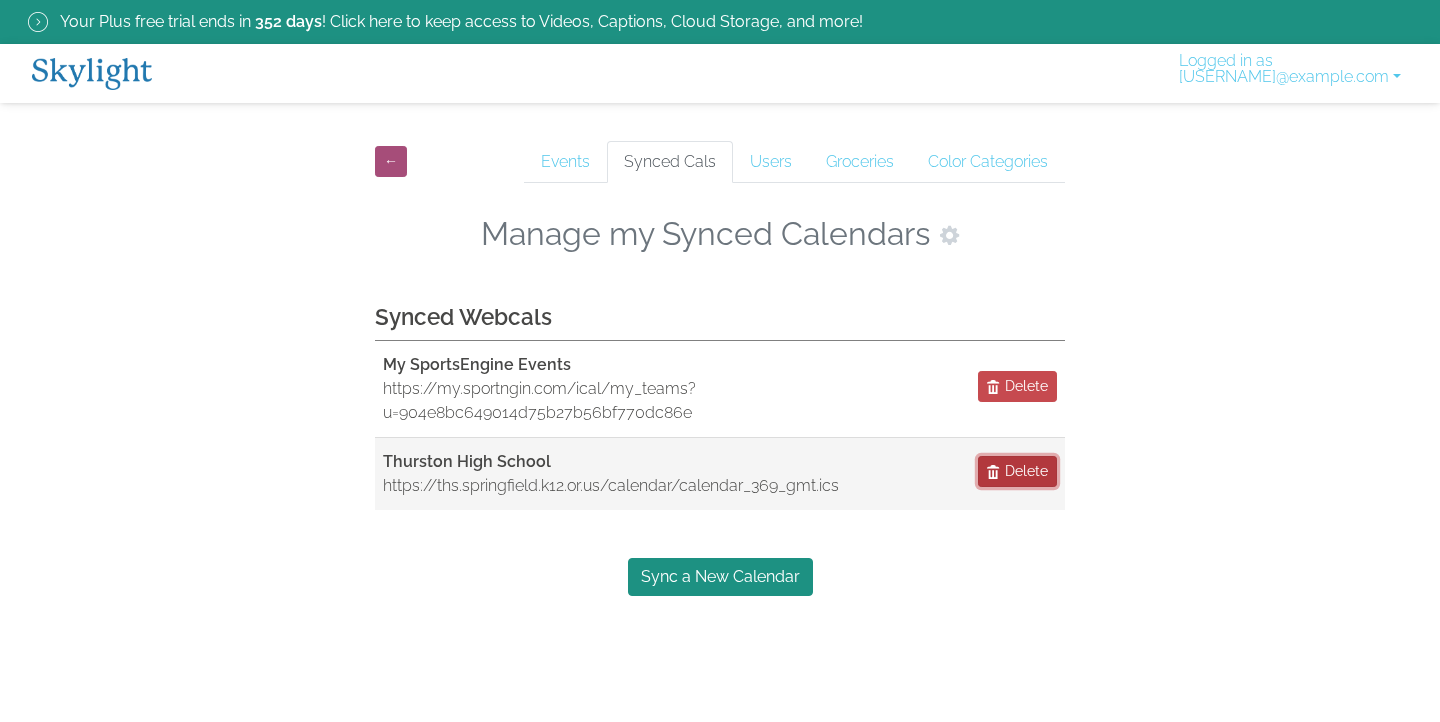 click on "Delete" at bounding box center (1017, 471) 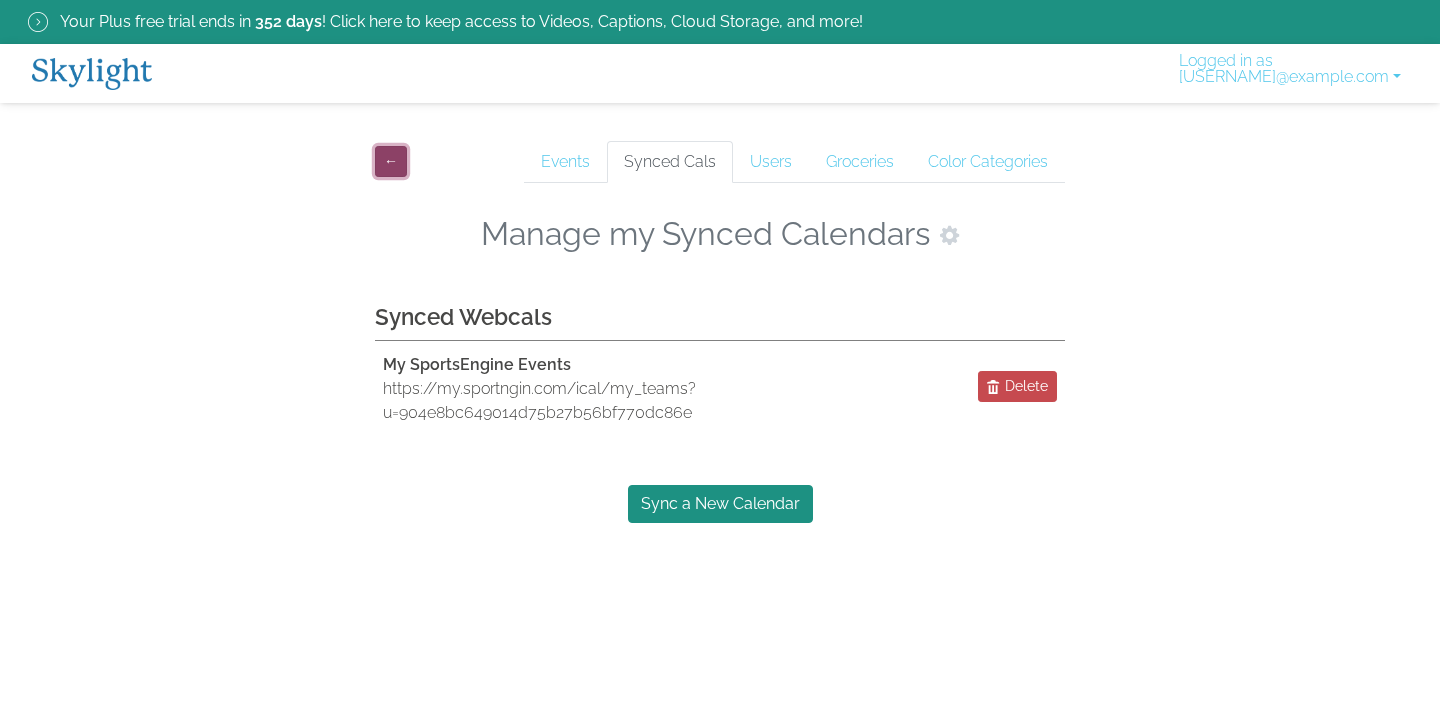 click on "←" at bounding box center [391, 161] 